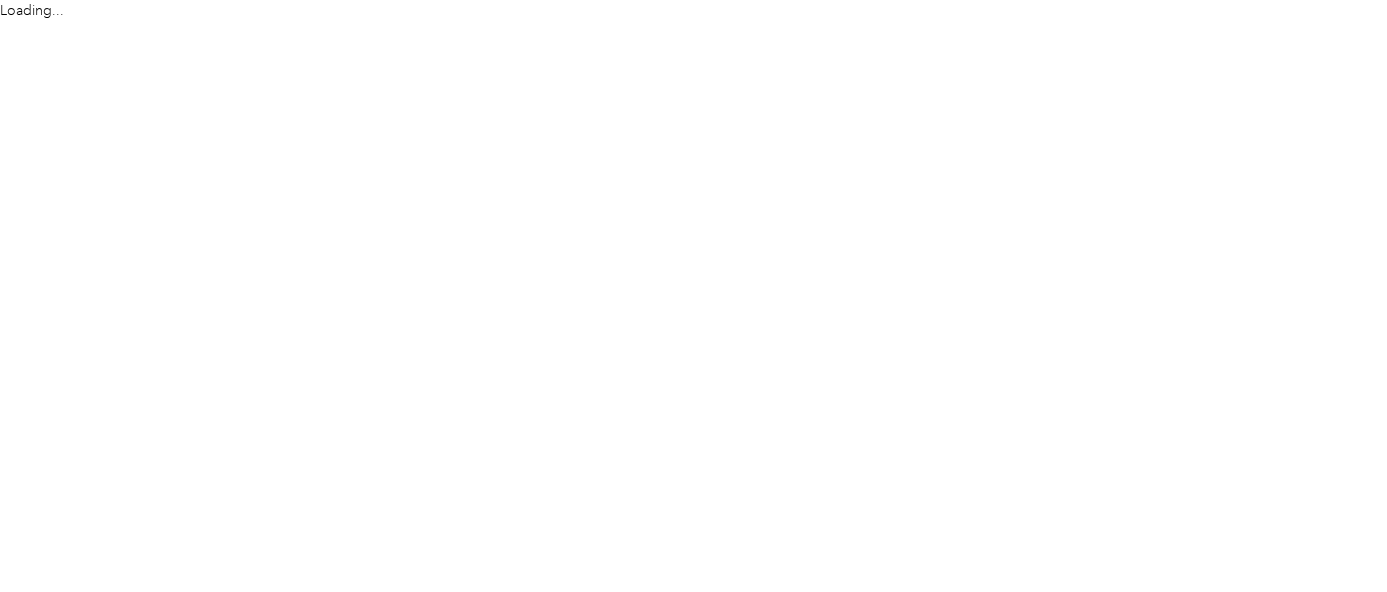 scroll, scrollTop: 0, scrollLeft: 0, axis: both 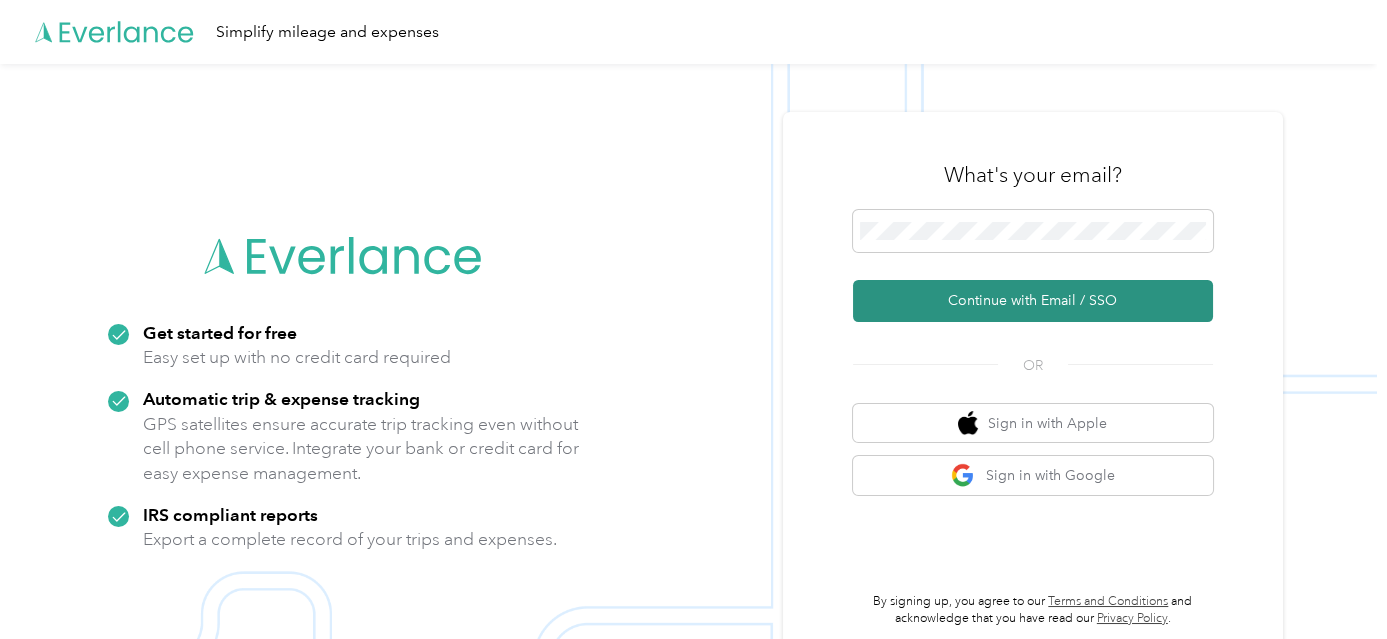 click on "Continue with Email / SSO" at bounding box center (1033, 301) 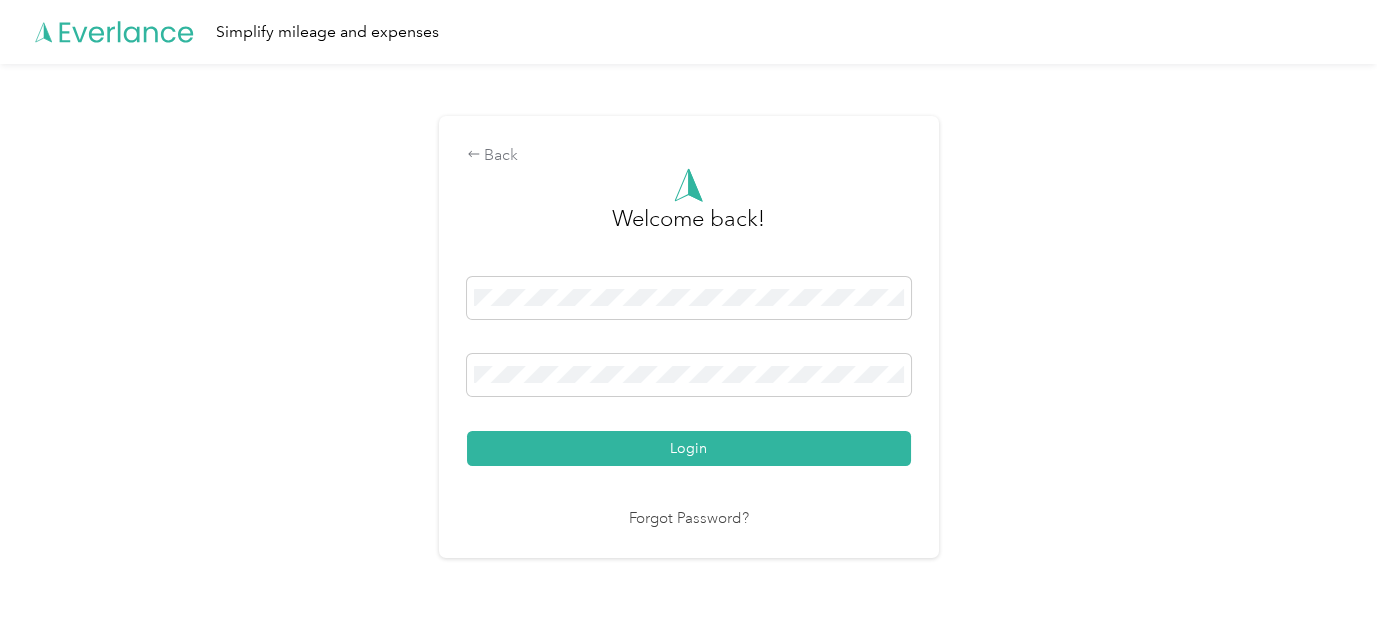 click on "Welcome back! Login Forgot Password?" at bounding box center [689, 349] 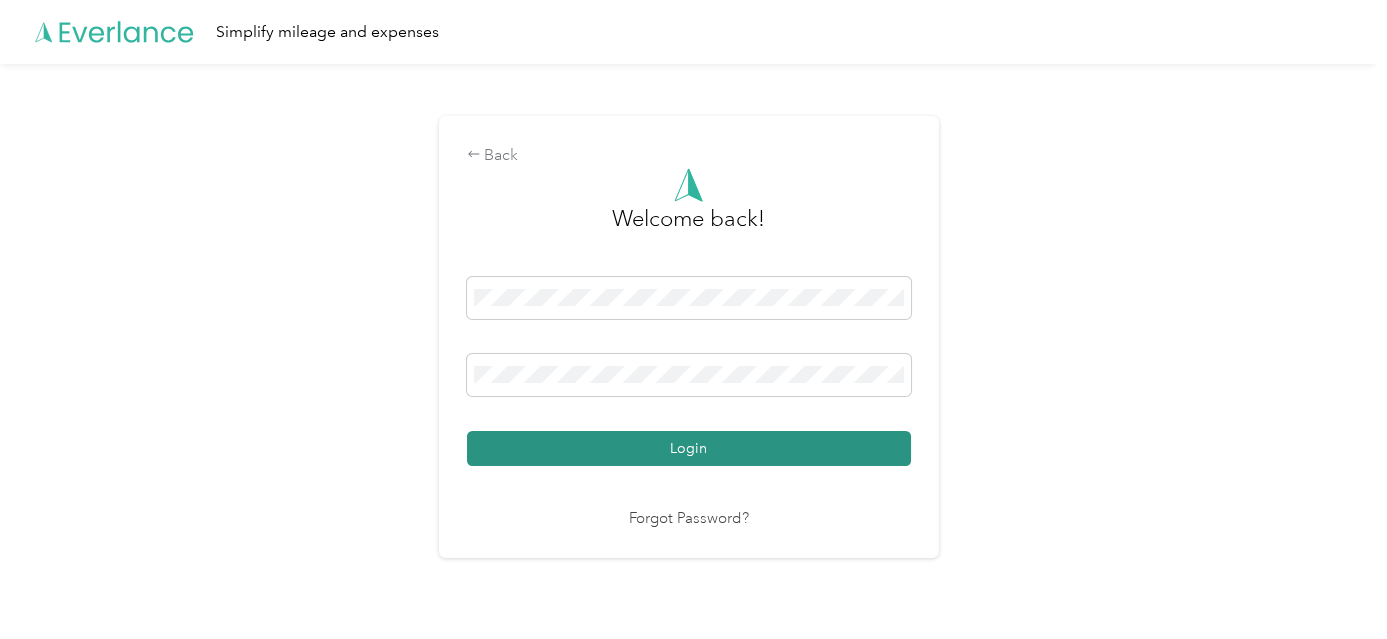 click on "Login" at bounding box center [689, 448] 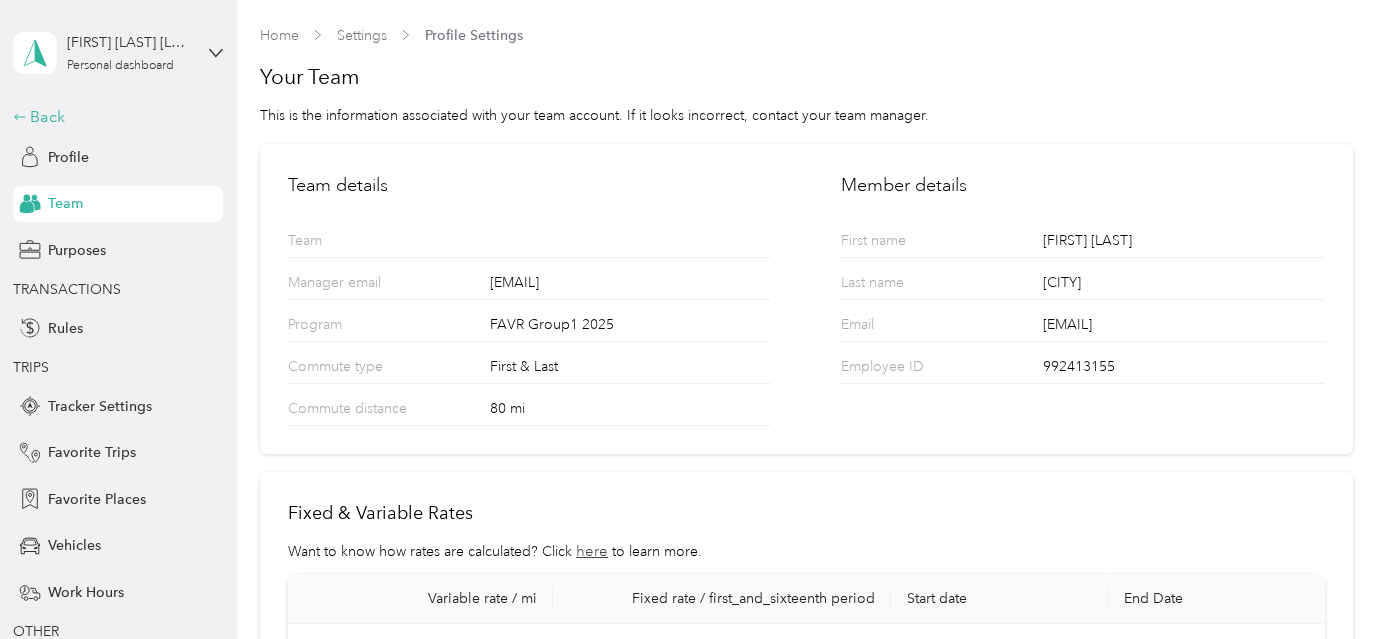 click on "Back" at bounding box center [113, 117] 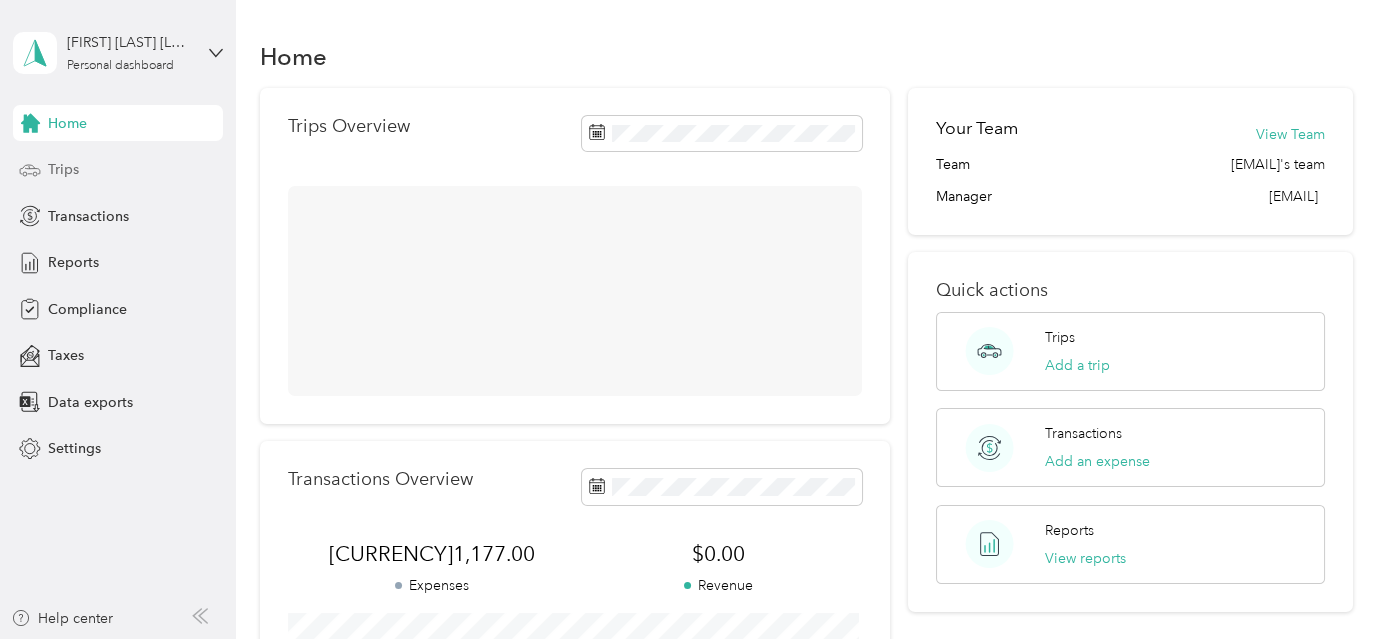 click on "Trips" at bounding box center [118, 170] 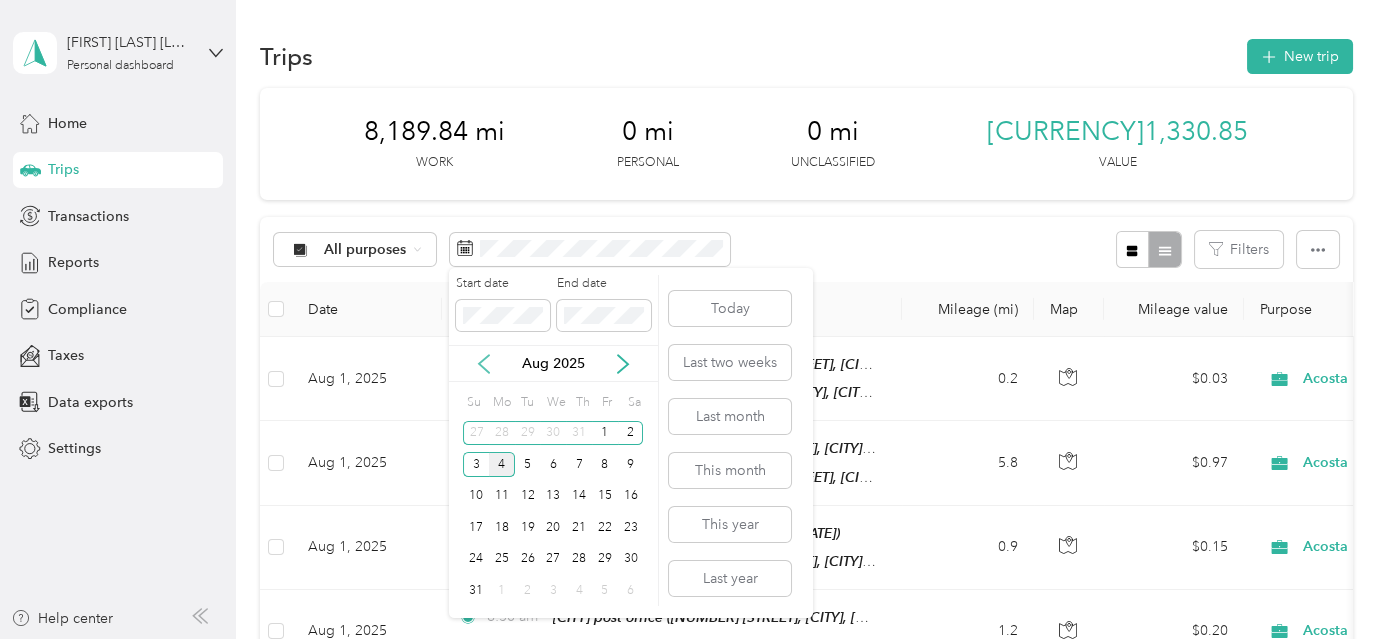 click 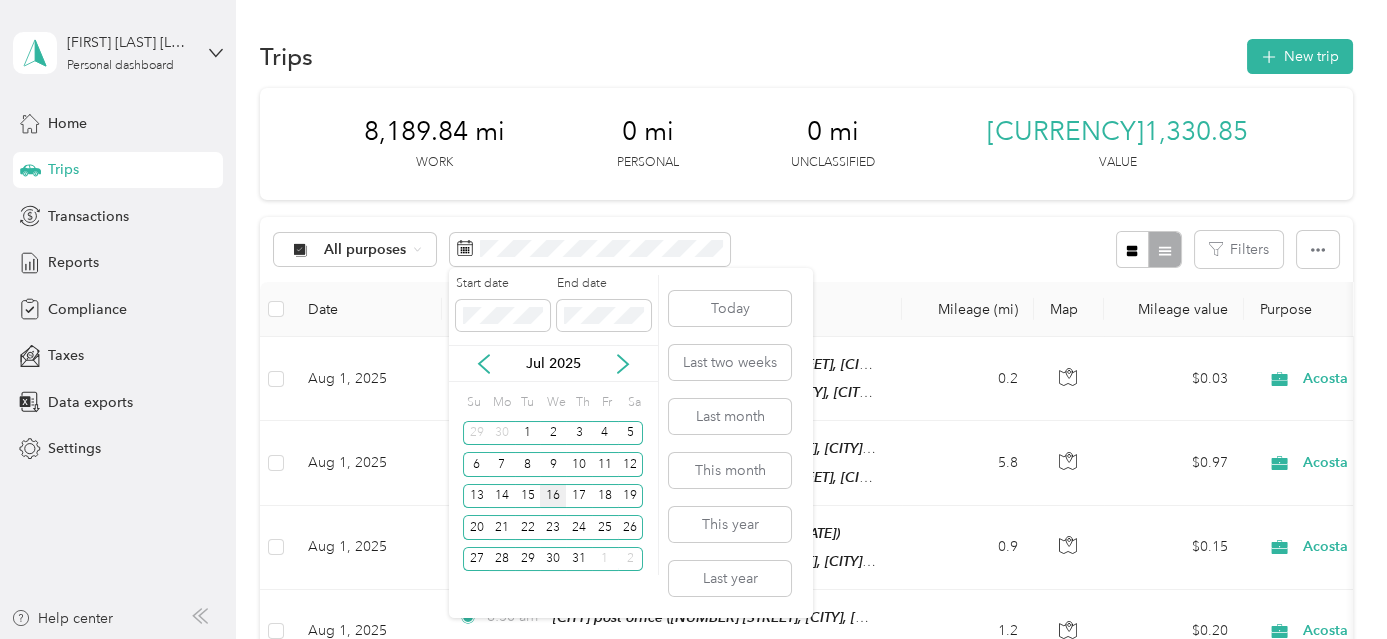 click on "16" at bounding box center [553, 496] 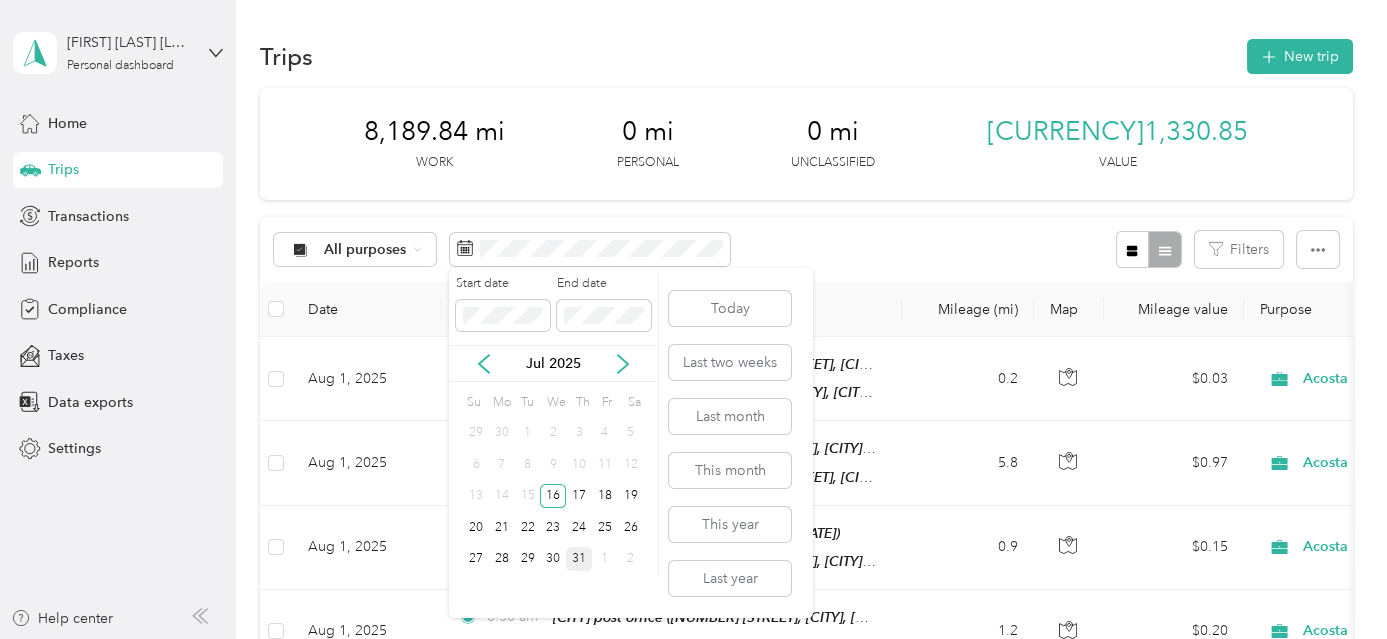 click on "31" at bounding box center (579, 559) 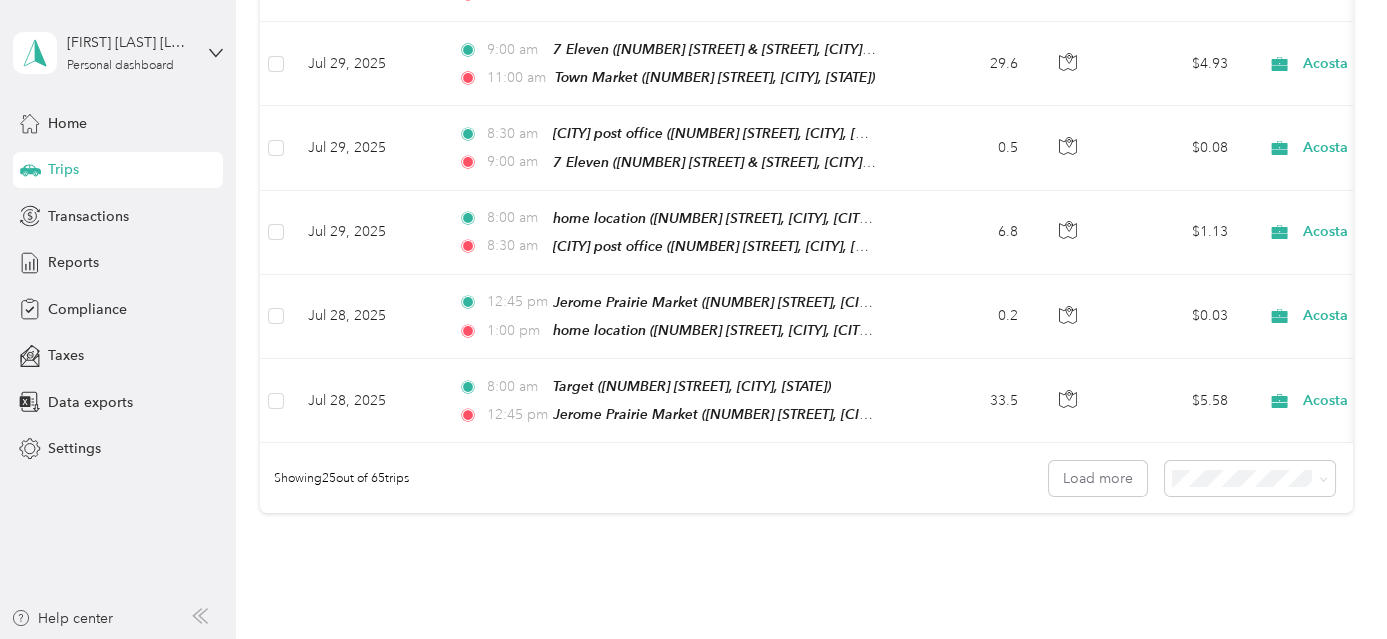 scroll, scrollTop: 2106, scrollLeft: 0, axis: vertical 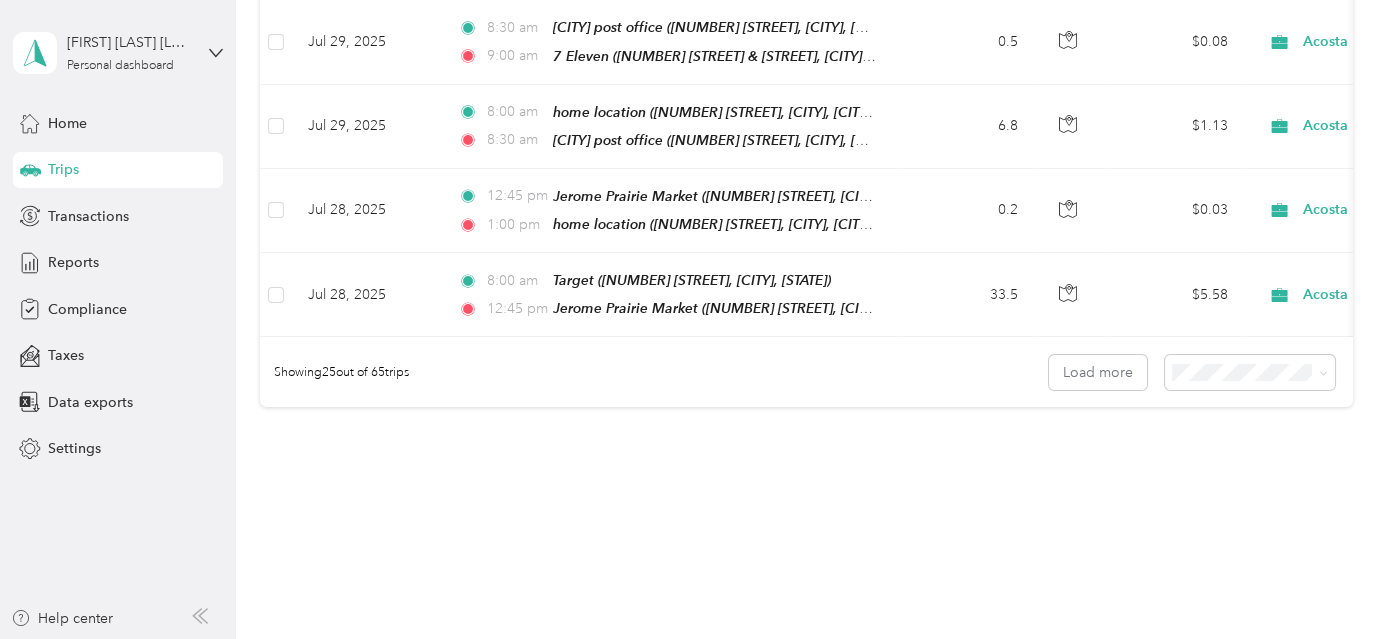 click on "100 per load" at bounding box center (1246, 431) 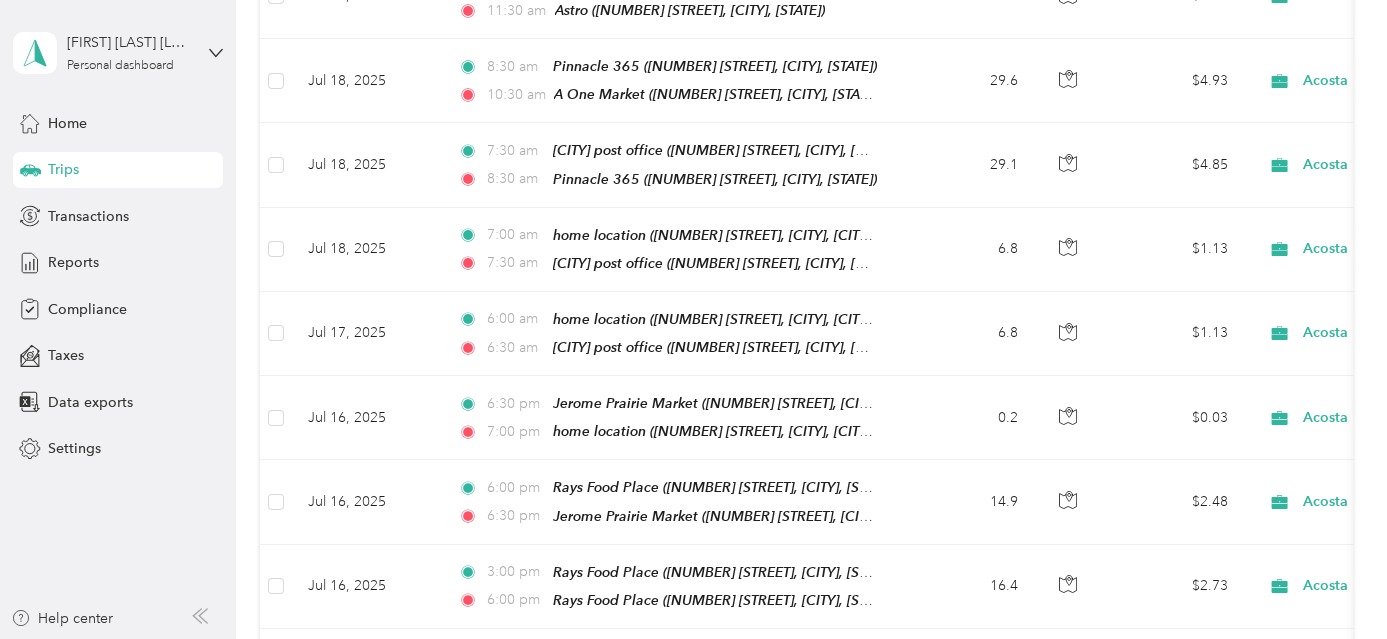 scroll, scrollTop: 4925, scrollLeft: 0, axis: vertical 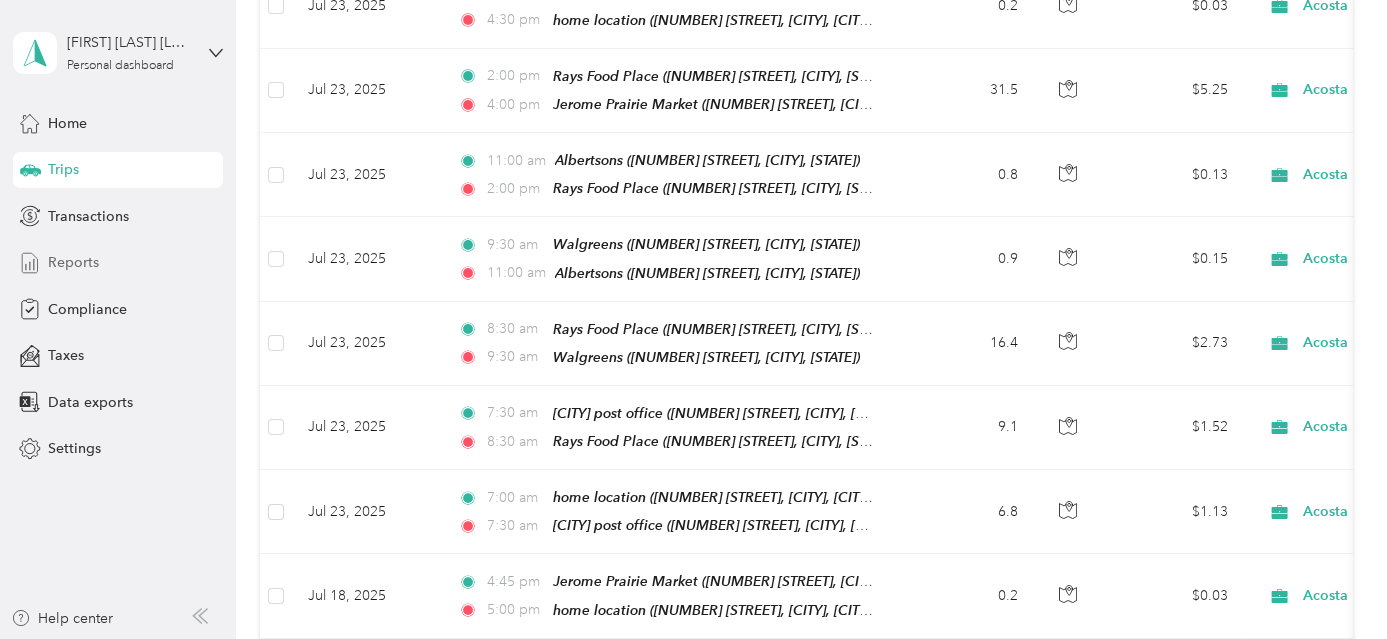 click on "Reports" at bounding box center [73, 262] 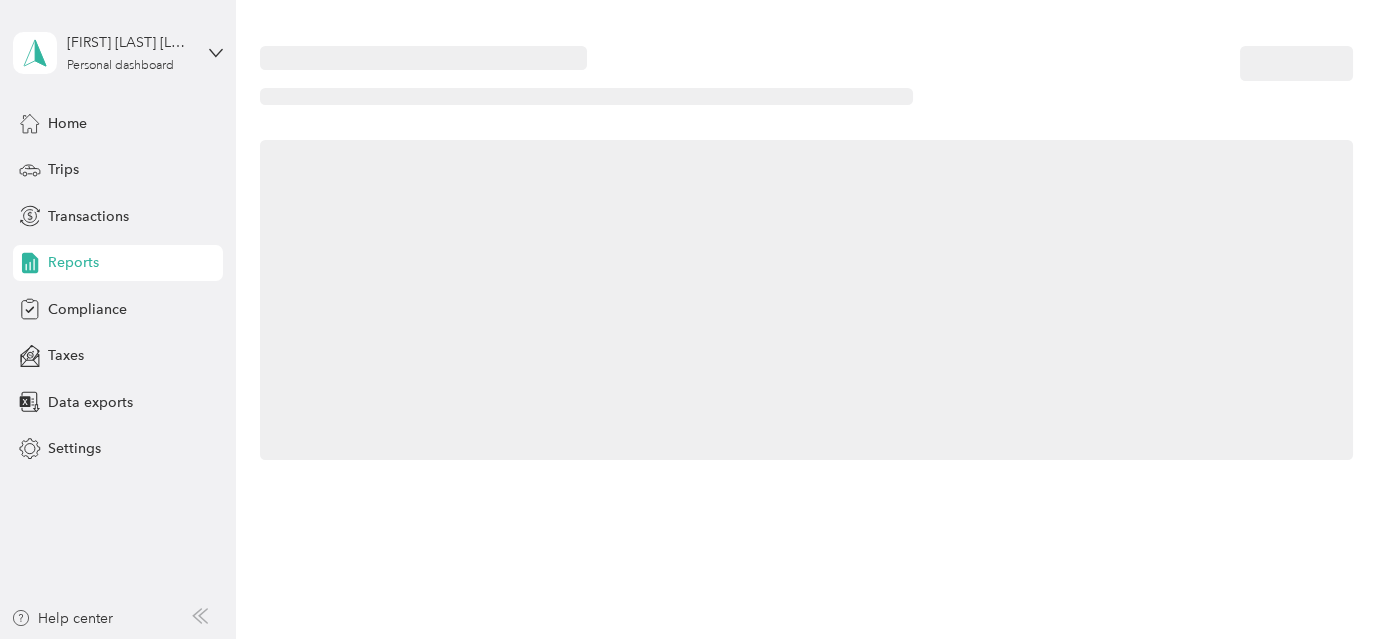 scroll, scrollTop: 0, scrollLeft: 0, axis: both 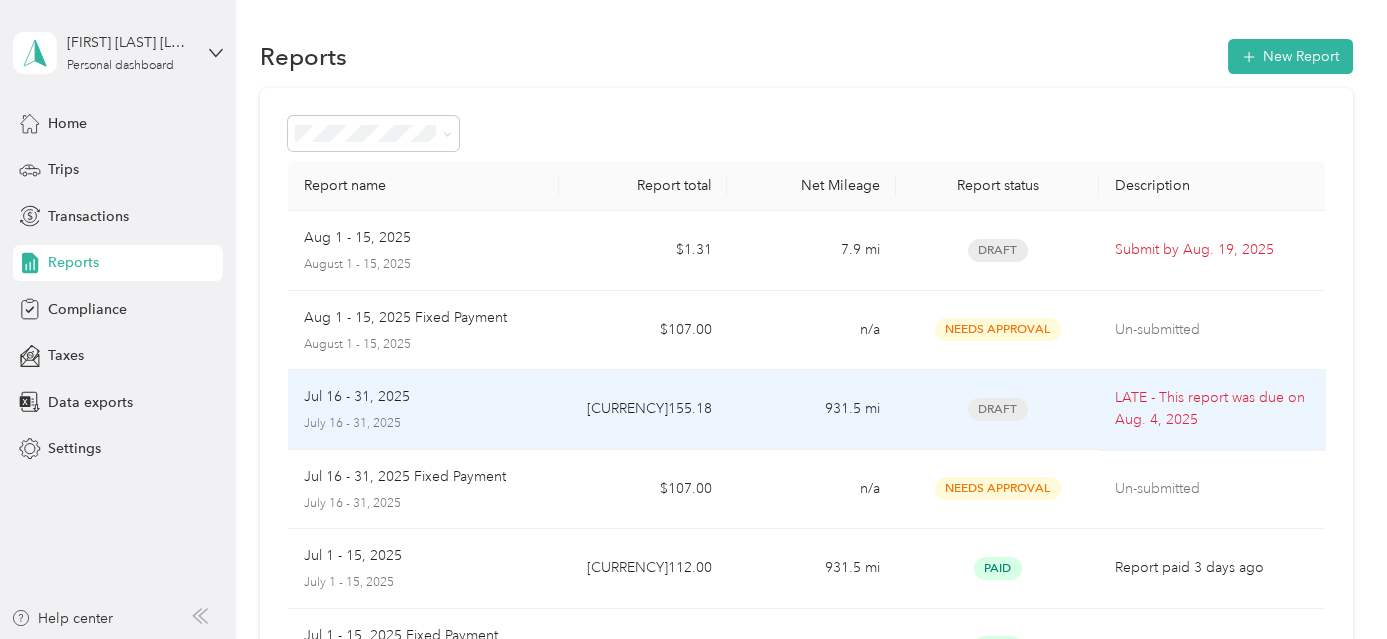 click on "931.5 mi" at bounding box center (811, 410) 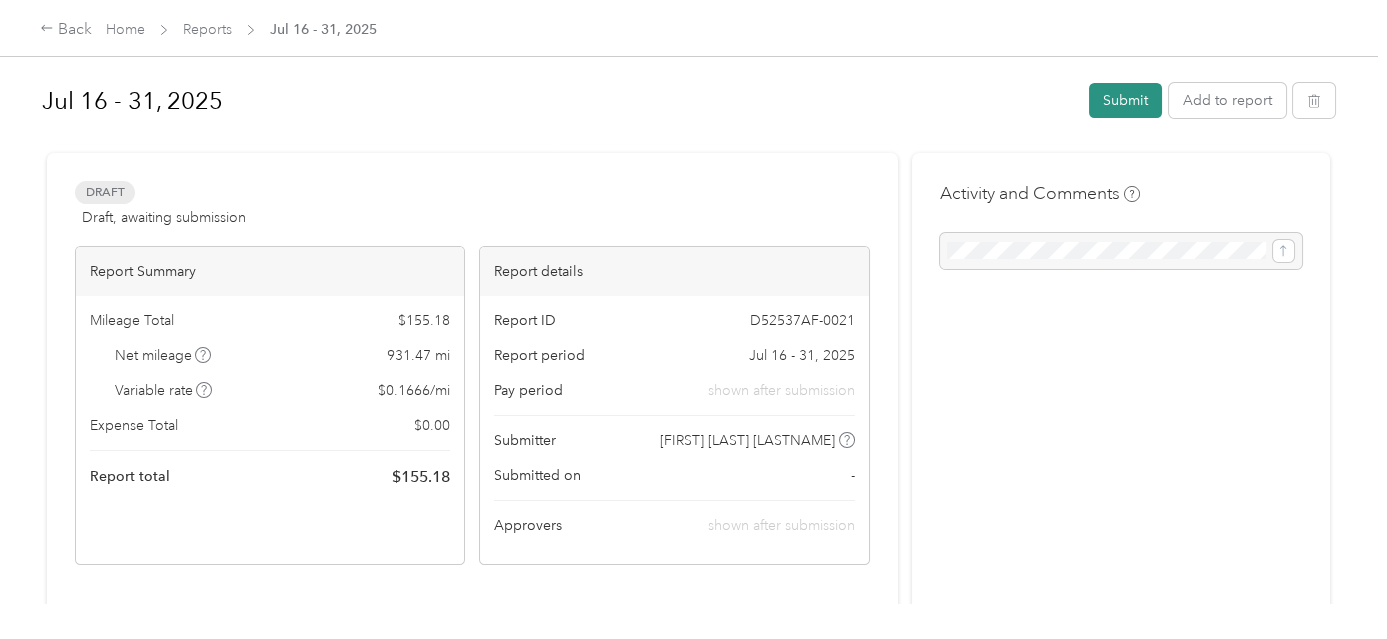 click on "Submit" at bounding box center [1125, 100] 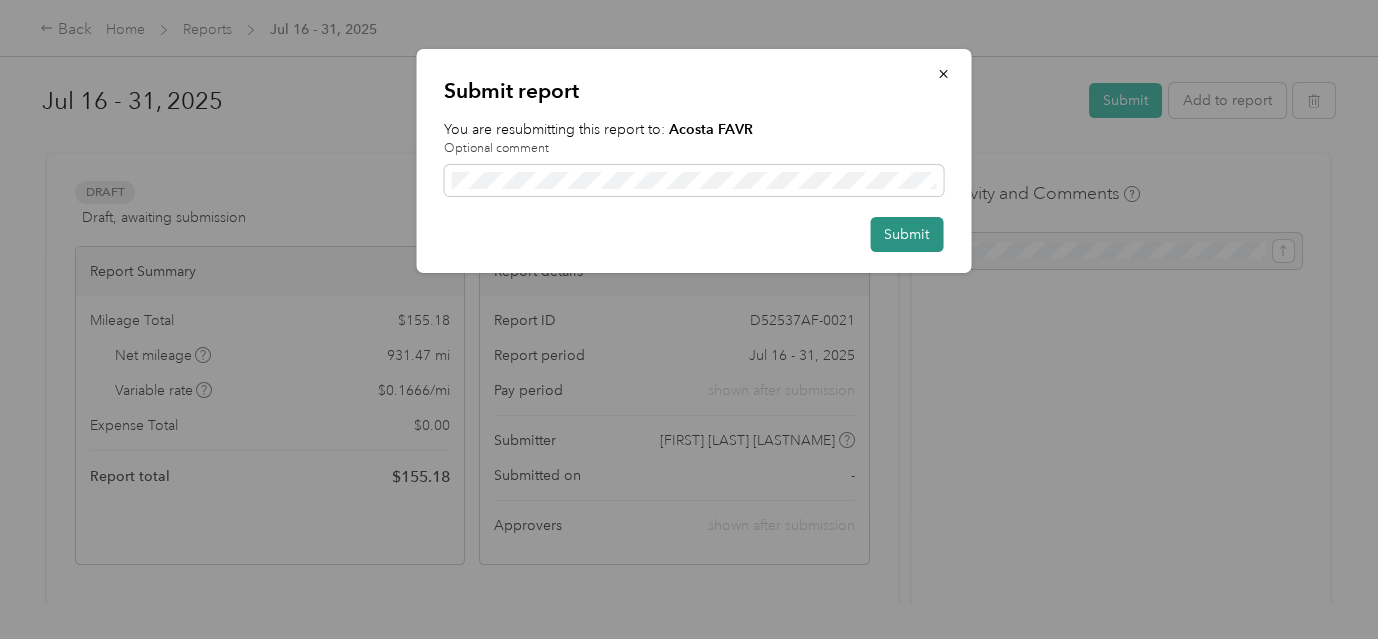 click on "Submit" at bounding box center [906, 234] 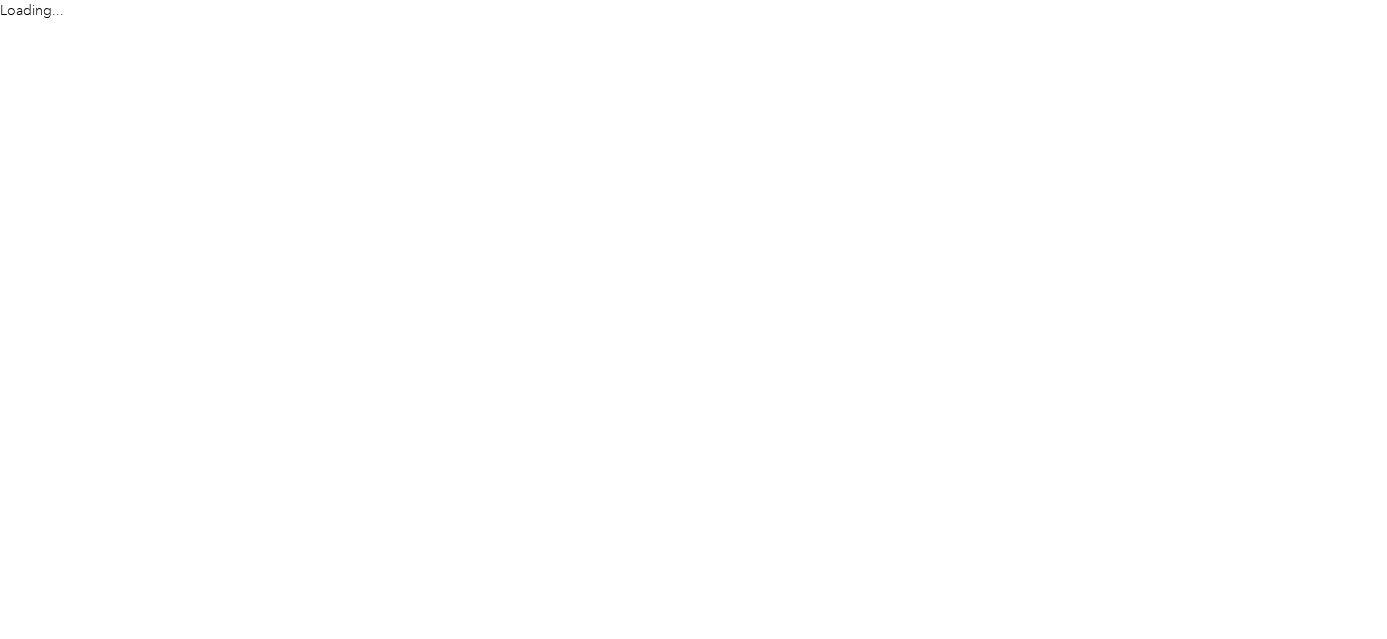 scroll, scrollTop: 0, scrollLeft: 0, axis: both 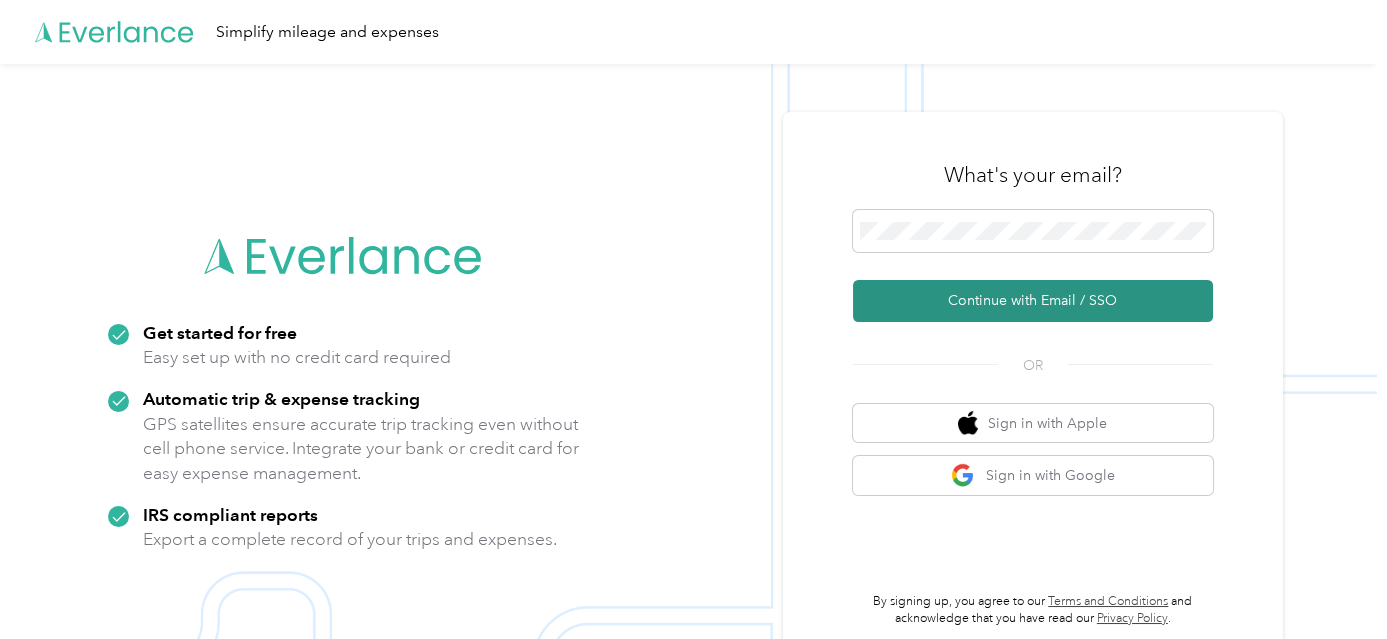 click on "Continue with Email / SSO" at bounding box center [1033, 301] 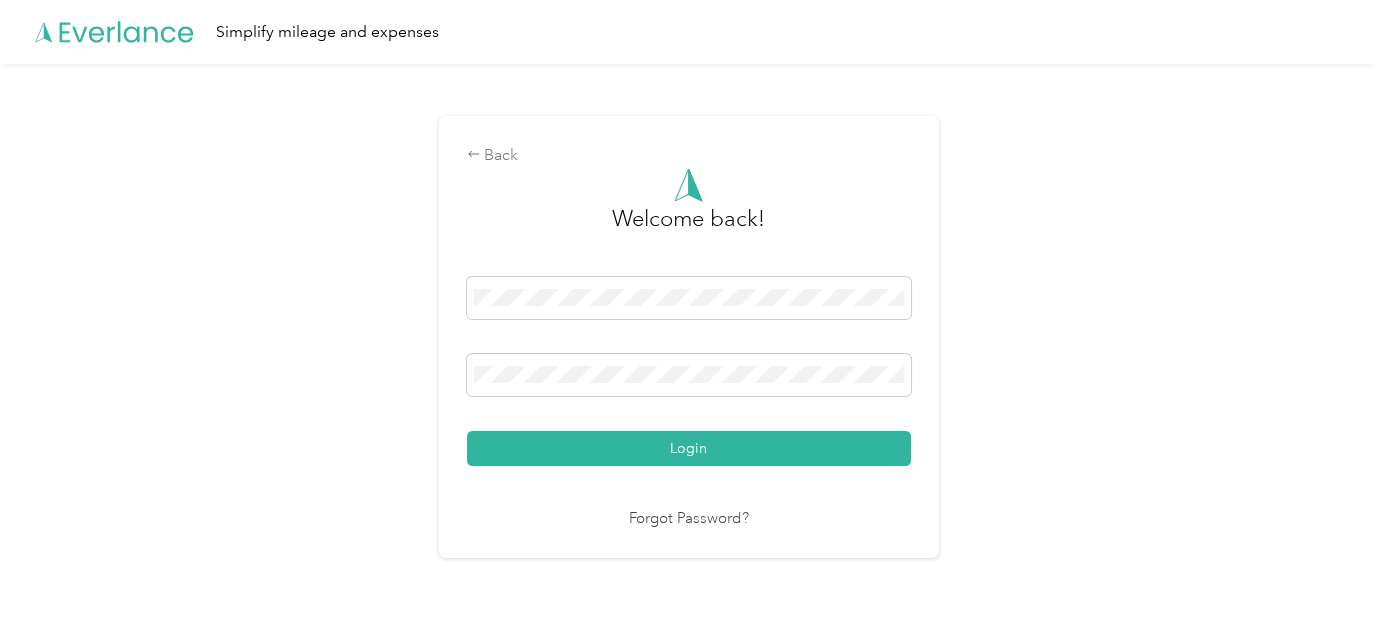 click on "Login" at bounding box center [689, 448] 